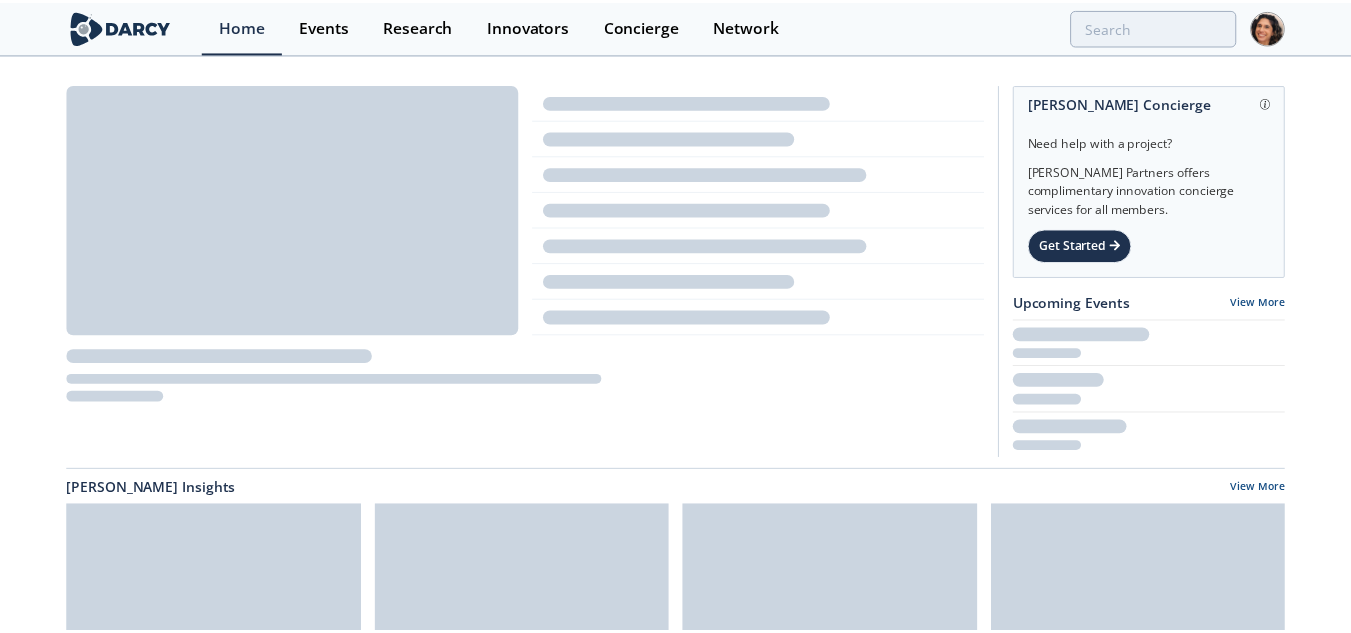 scroll, scrollTop: 0, scrollLeft: 0, axis: both 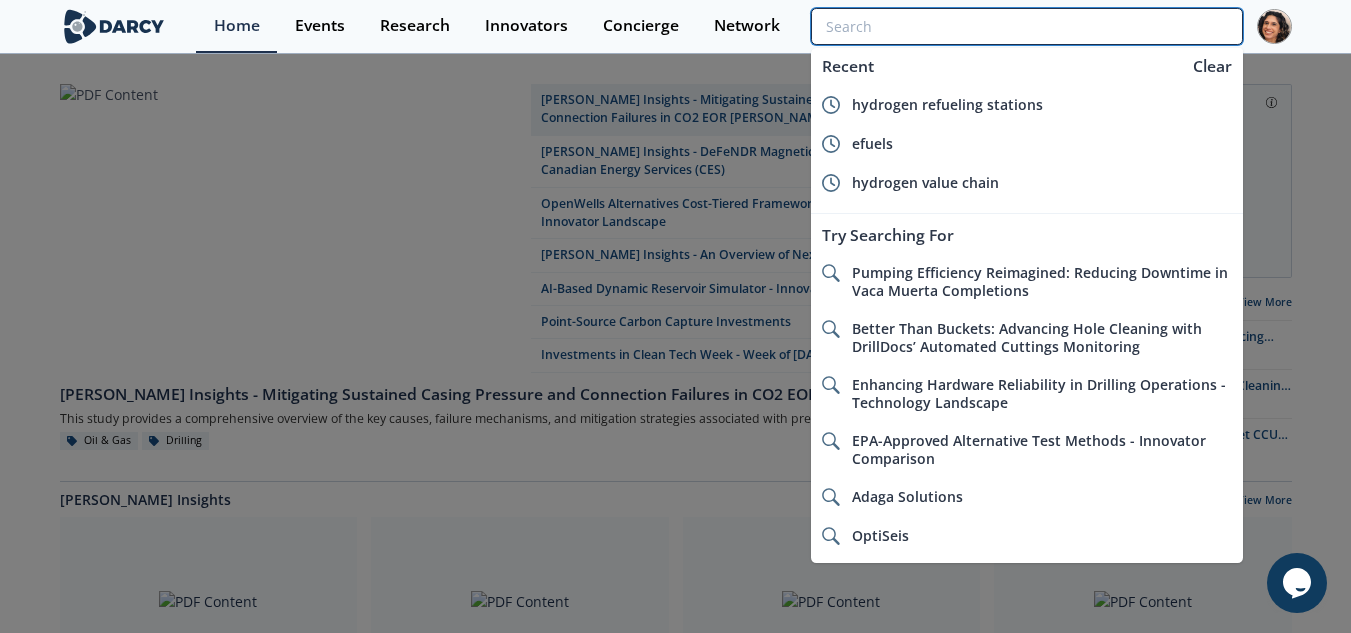 click at bounding box center [1026, 26] 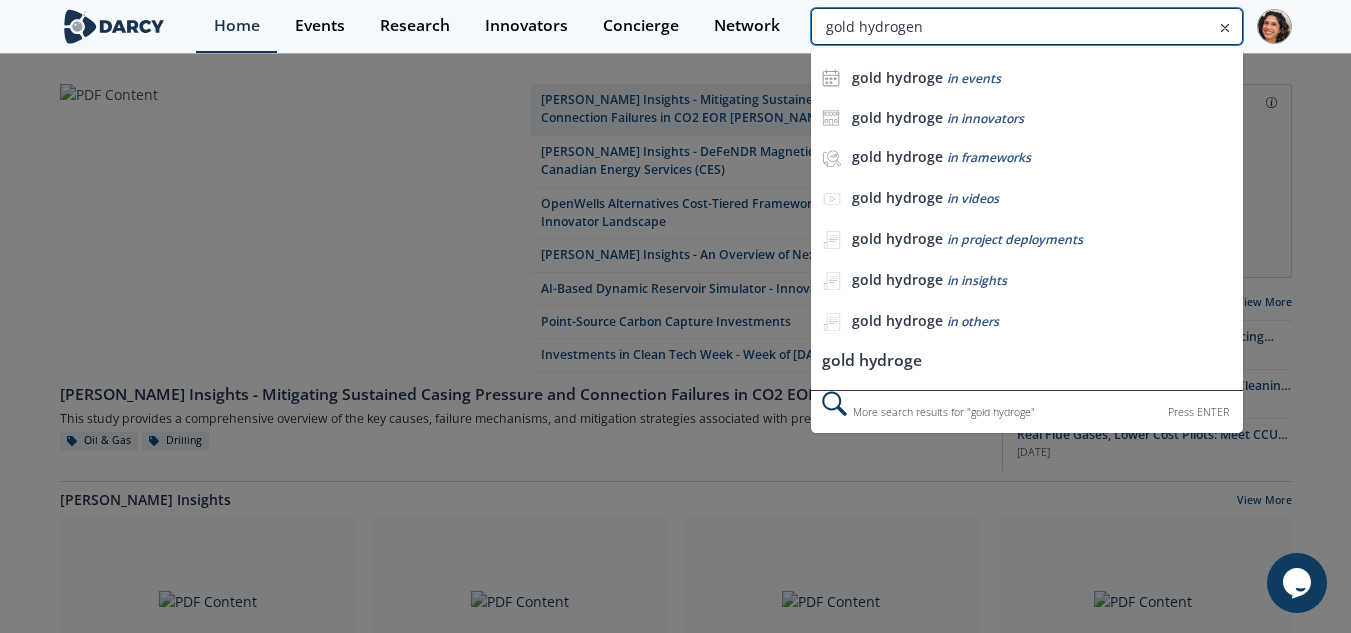 type on "gold hydrogen" 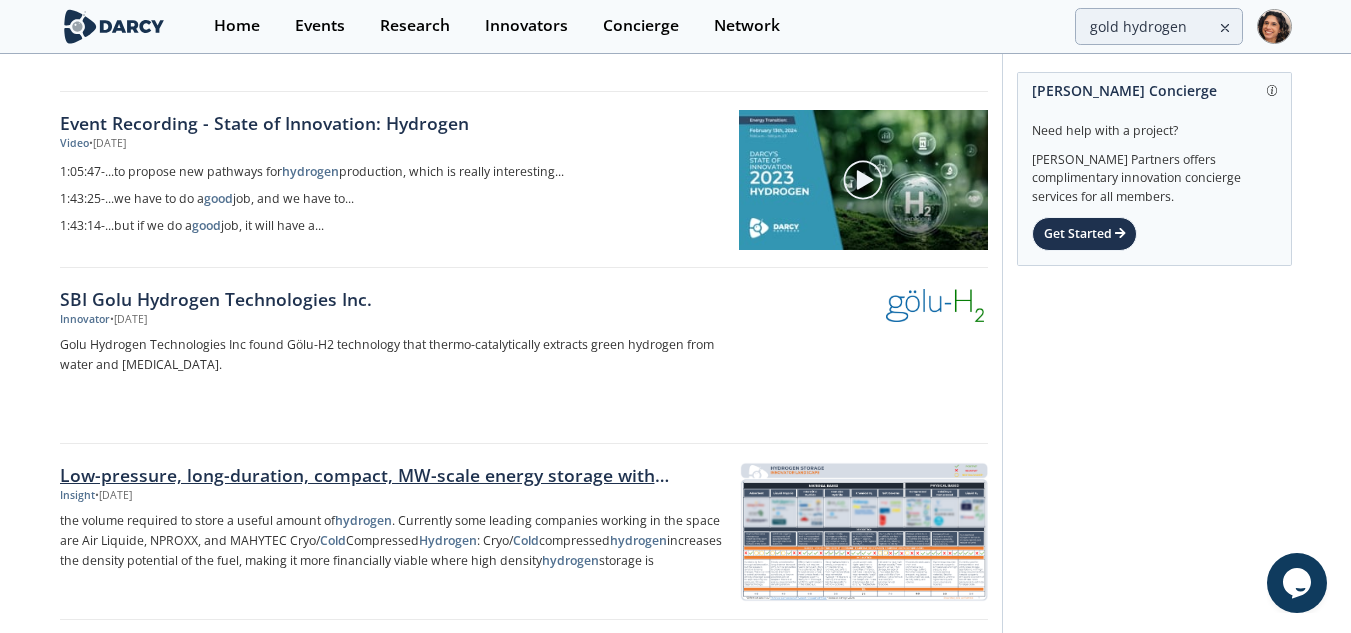 scroll, scrollTop: 0, scrollLeft: 0, axis: both 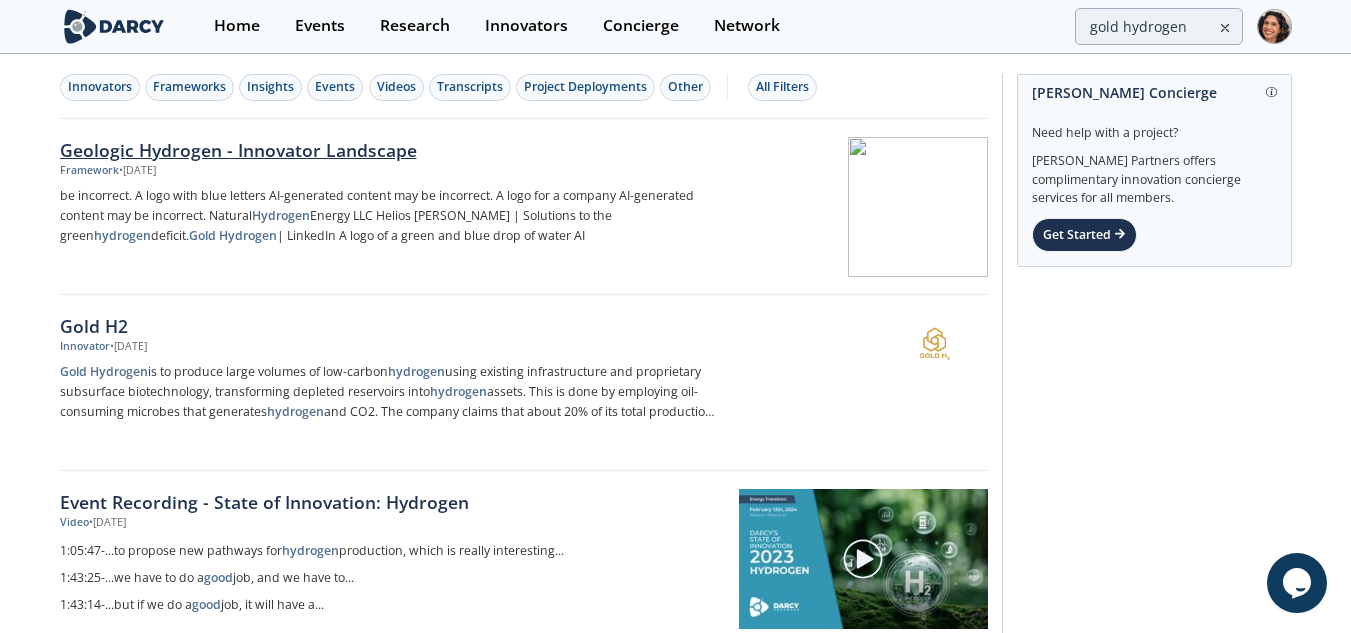 click on "Geologic Hydrogen - Innovator Landscape" at bounding box center (391, 150) 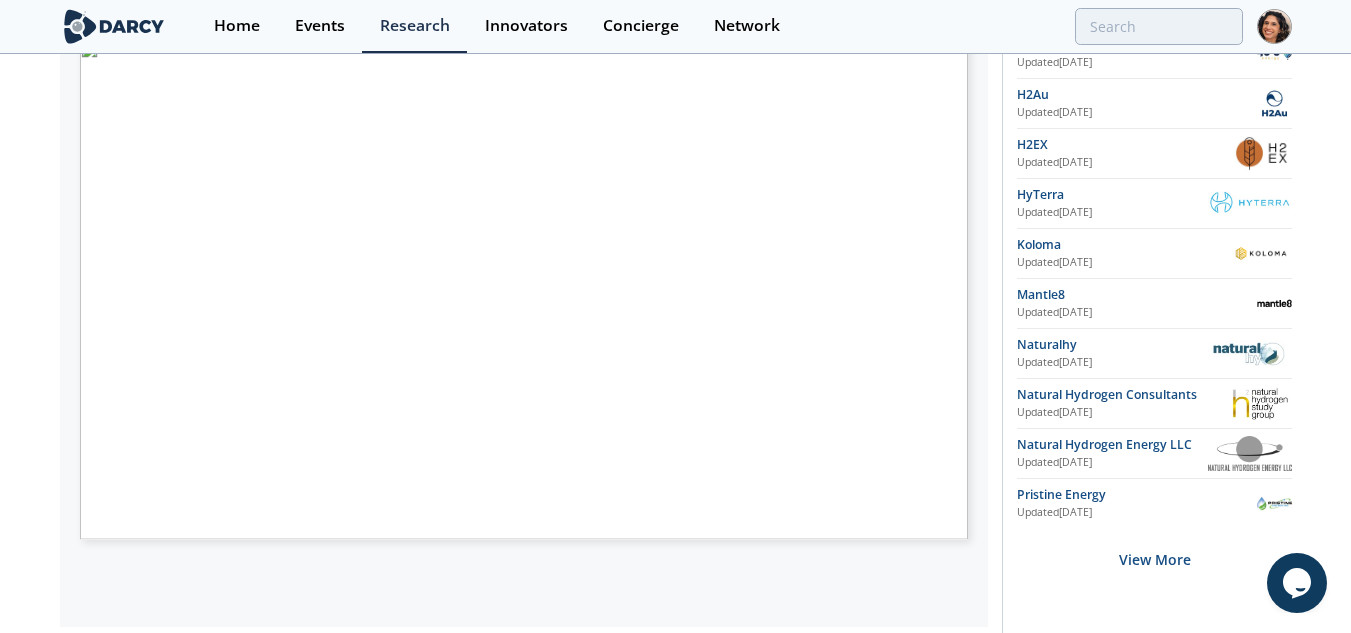 scroll, scrollTop: 500, scrollLeft: 0, axis: vertical 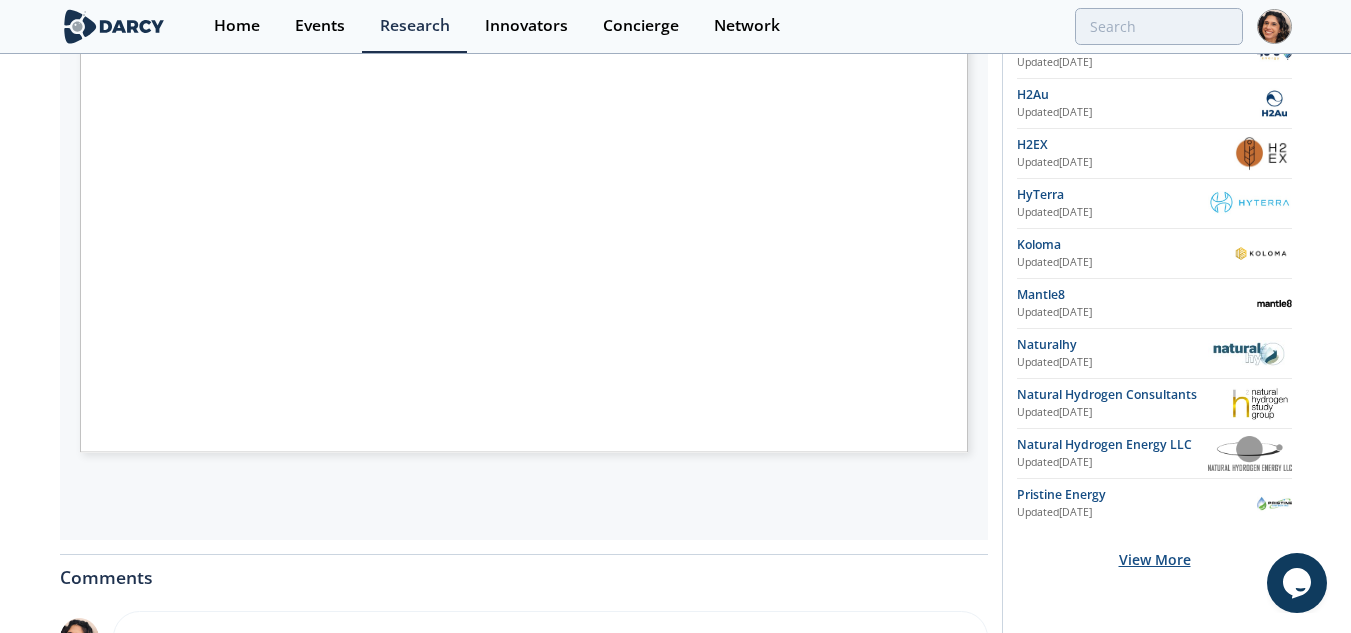 click on "View More" at bounding box center [1154, 559] 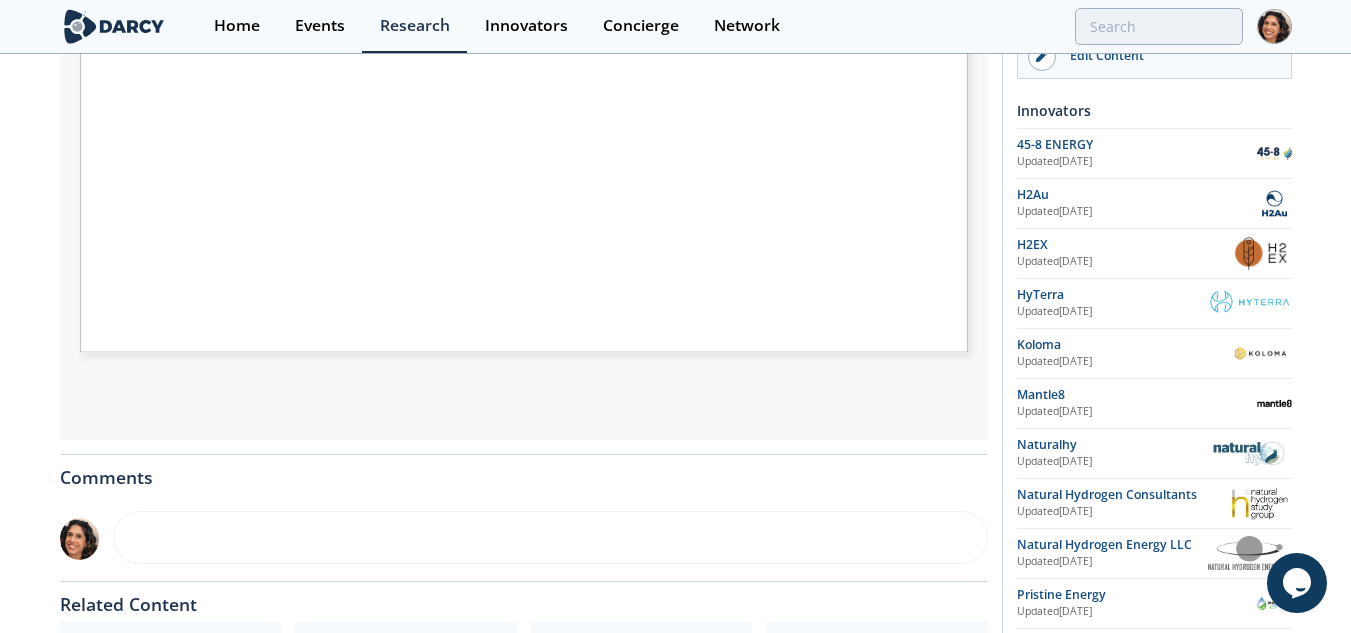 scroll, scrollTop: 500, scrollLeft: 0, axis: vertical 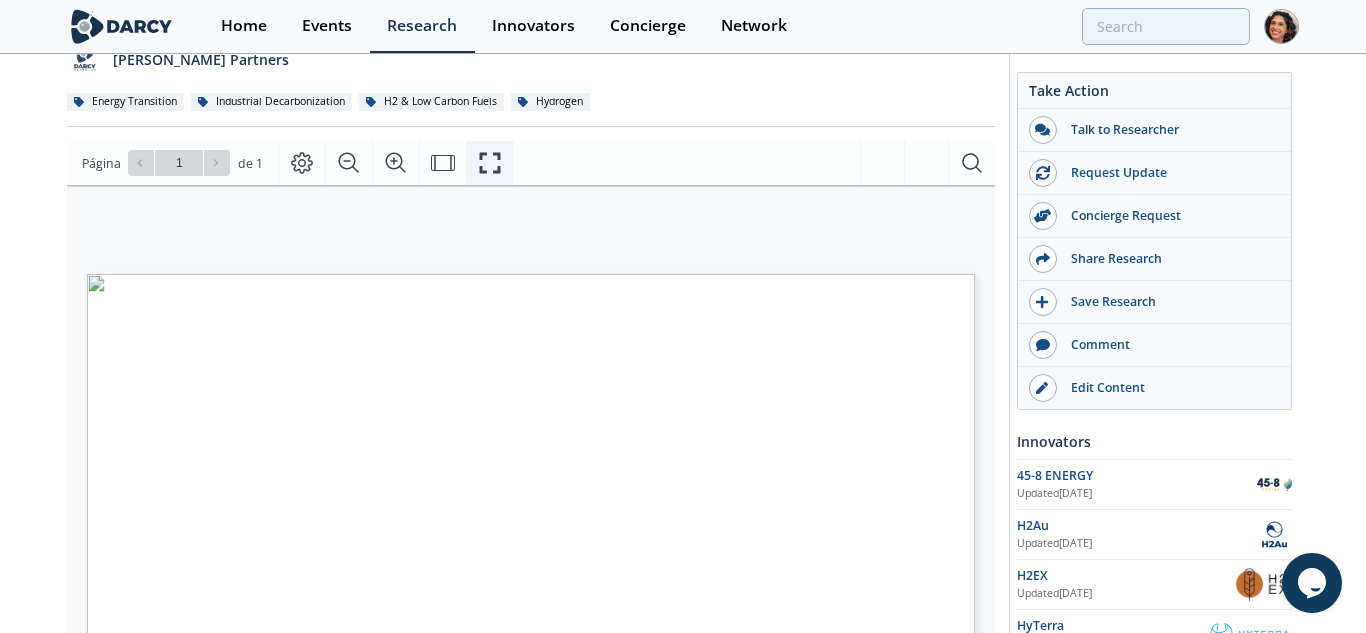 click 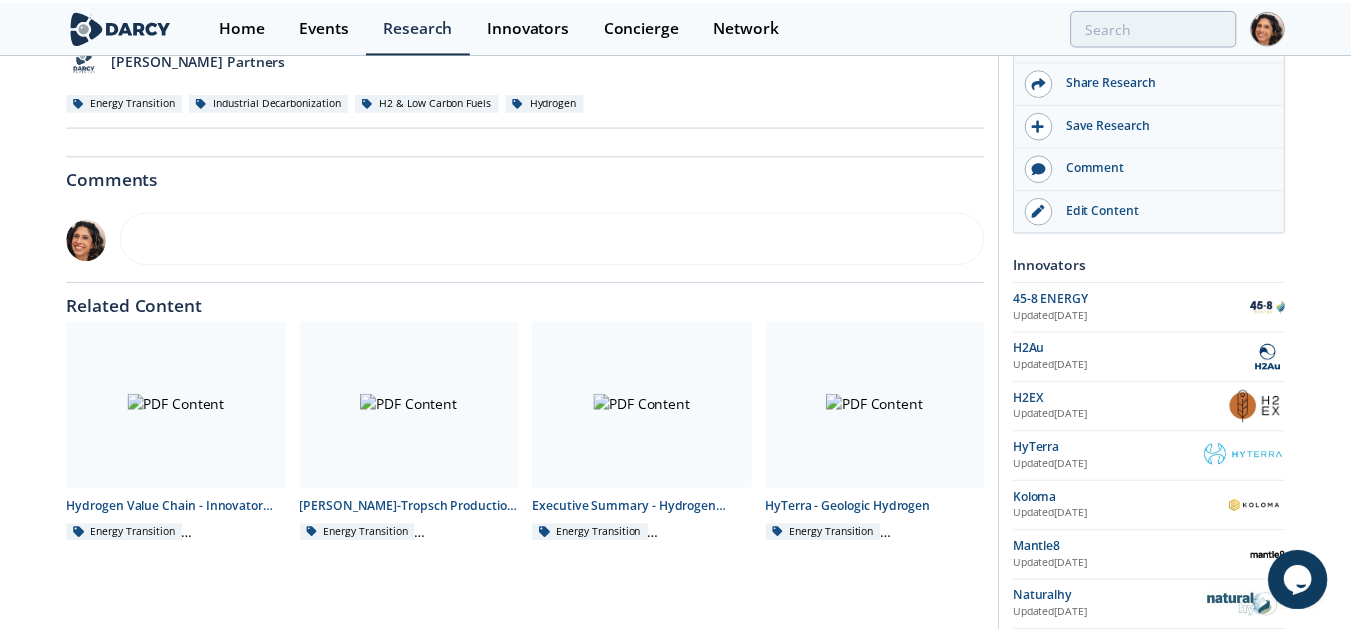 scroll, scrollTop: 0, scrollLeft: 0, axis: both 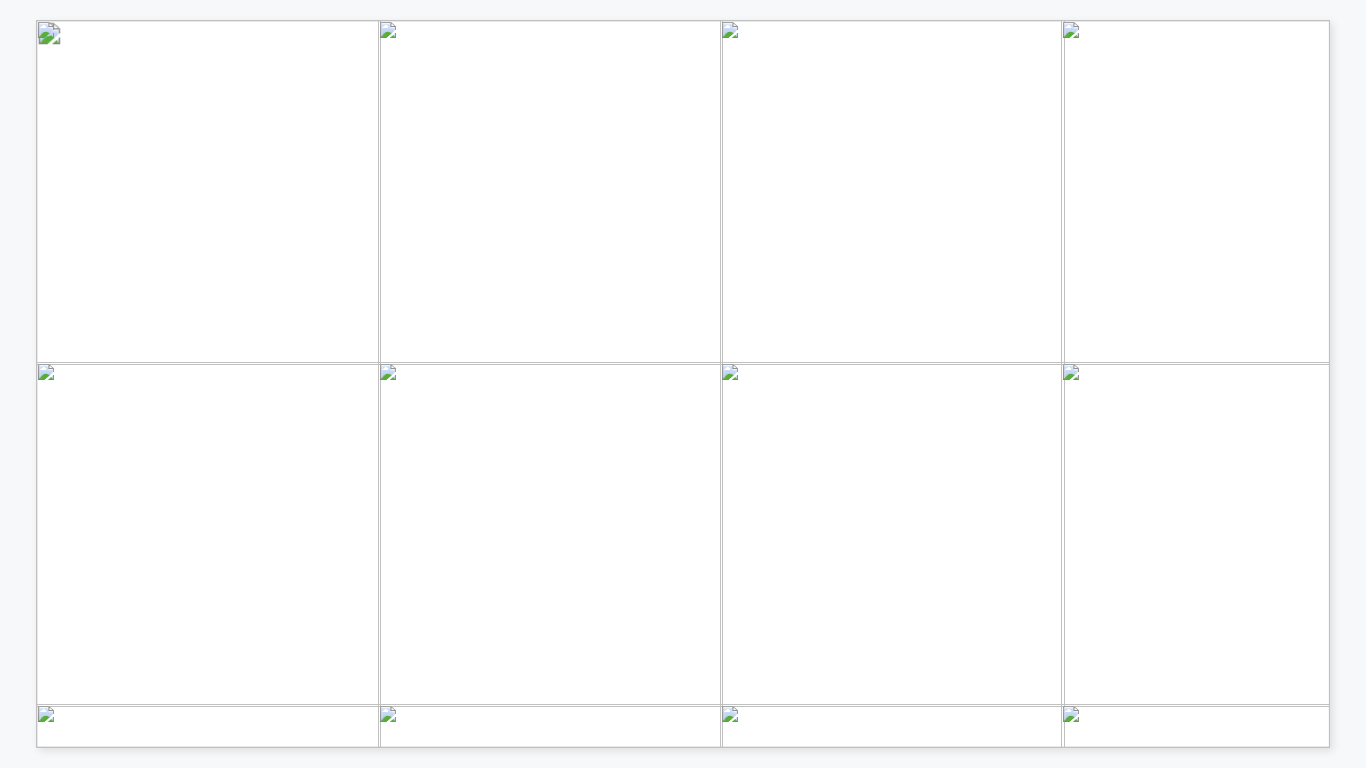 click at bounding box center [1426, 1003] 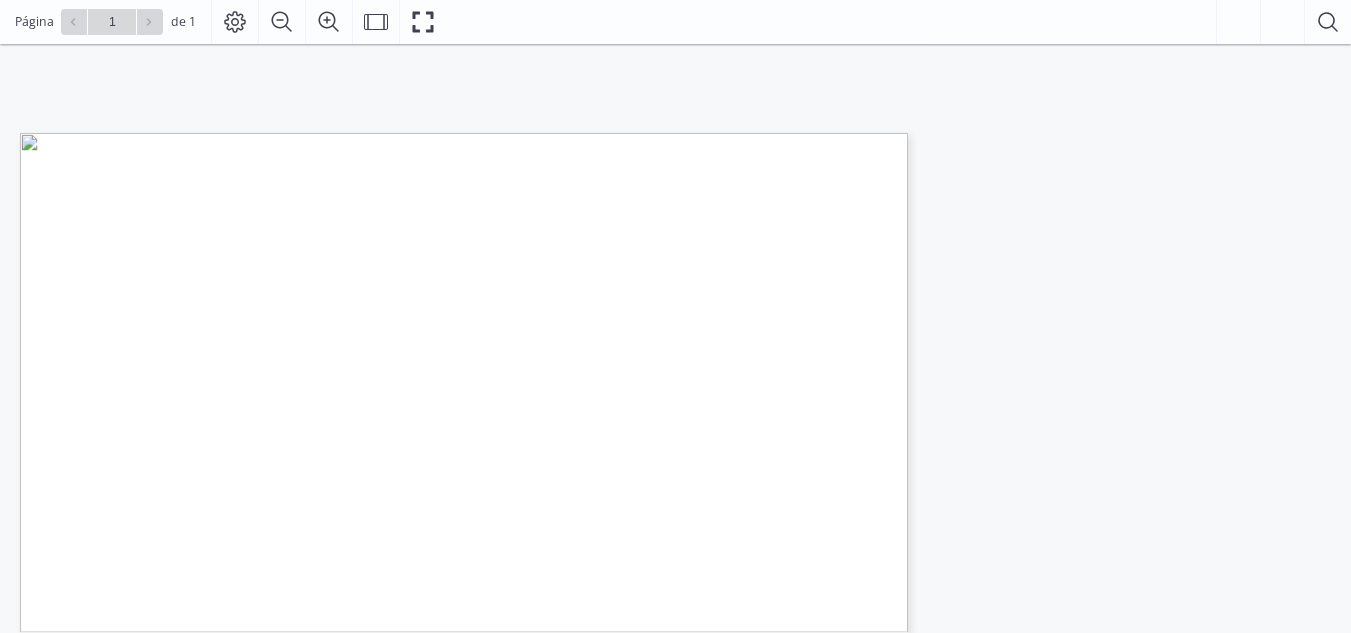 scroll, scrollTop: 100, scrollLeft: 0, axis: vertical 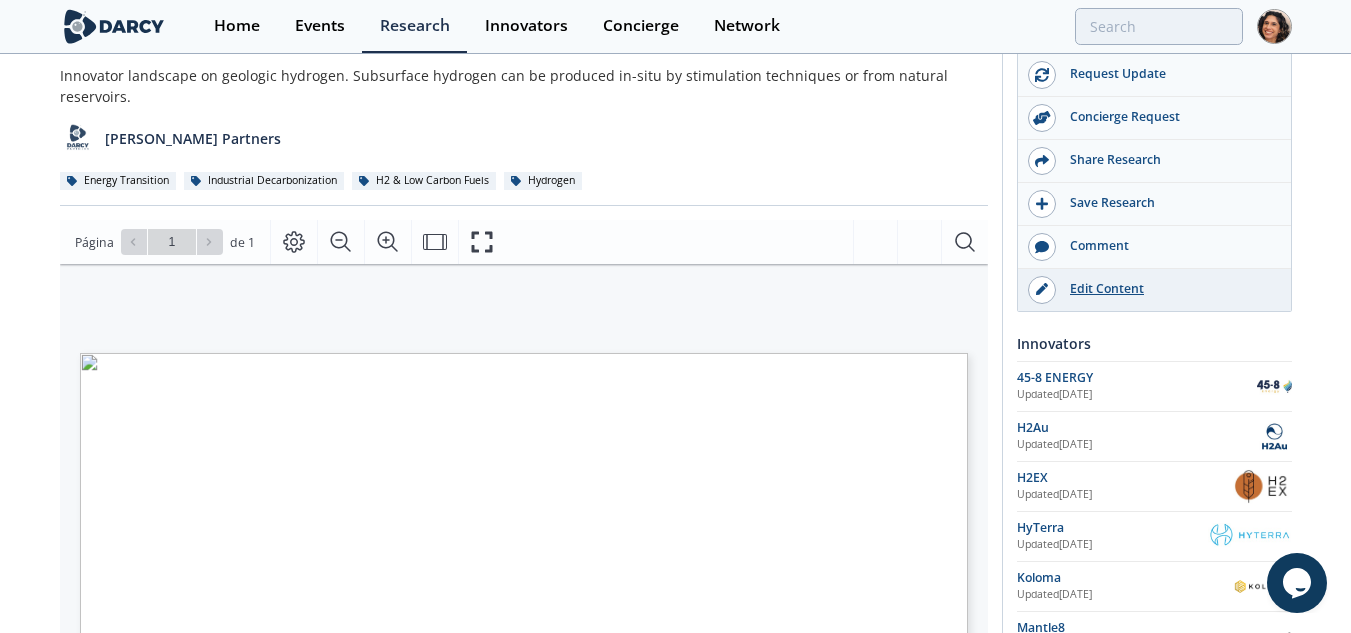 click on "Edit Content" at bounding box center [1154, 290] 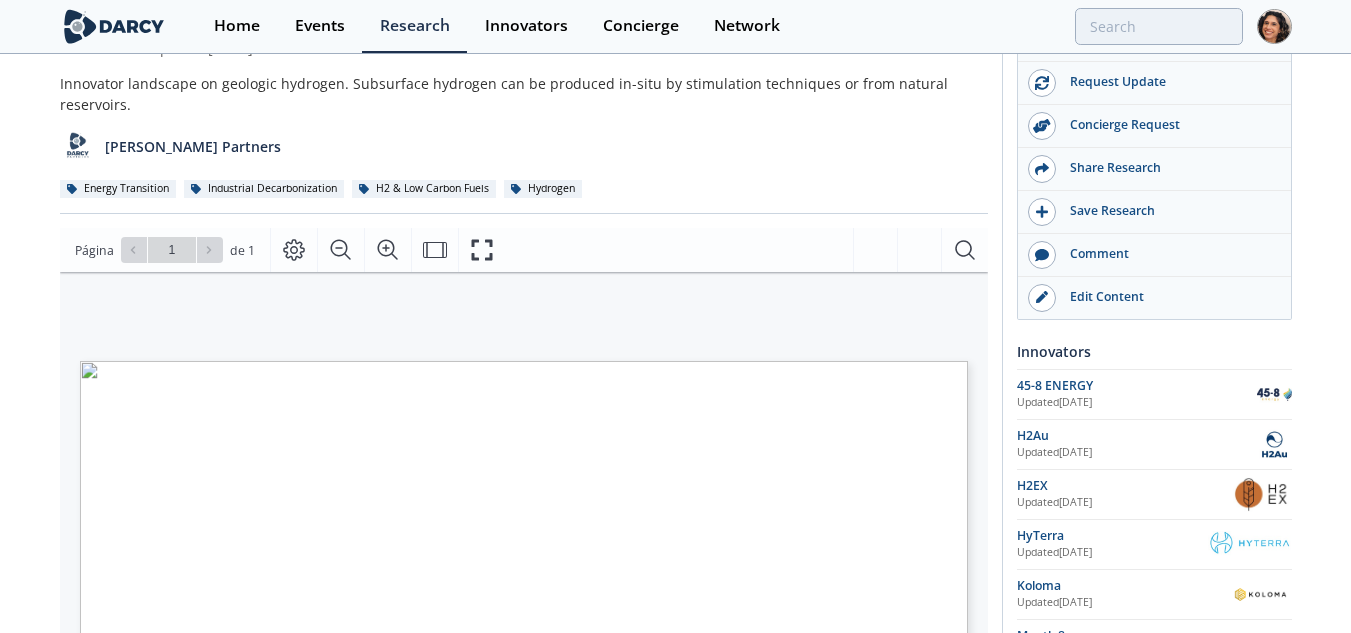 scroll, scrollTop: 0, scrollLeft: 0, axis: both 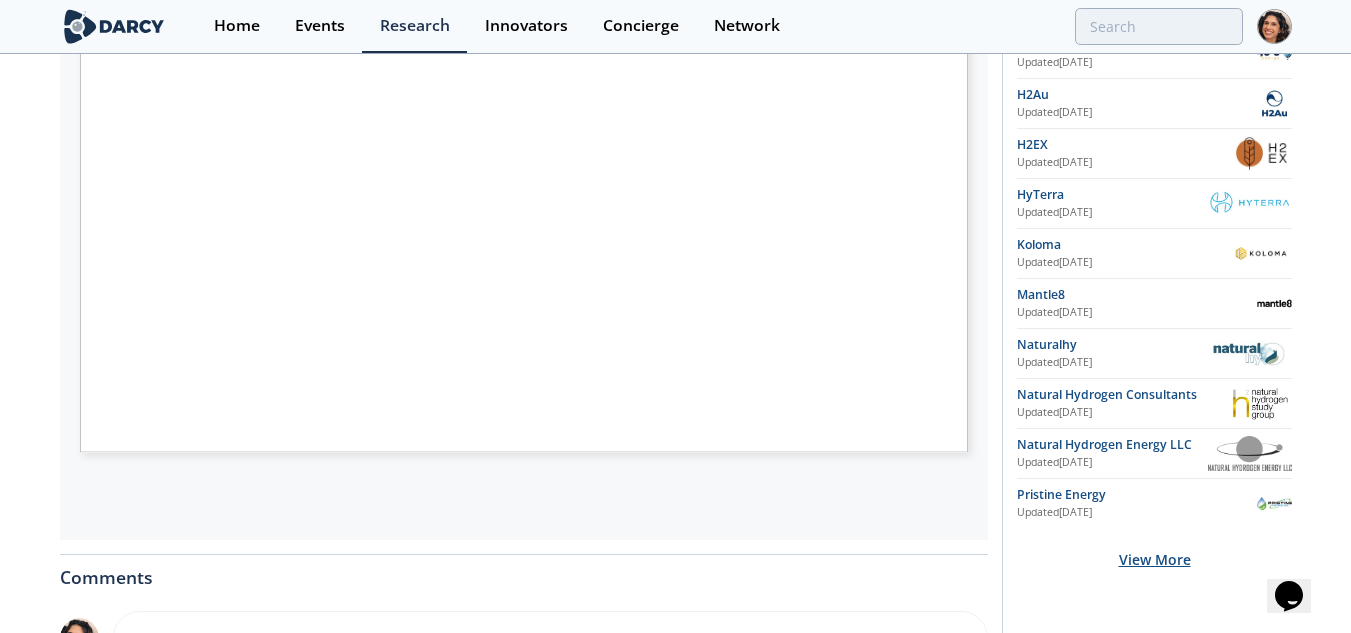 click on "View More" at bounding box center (1154, 559) 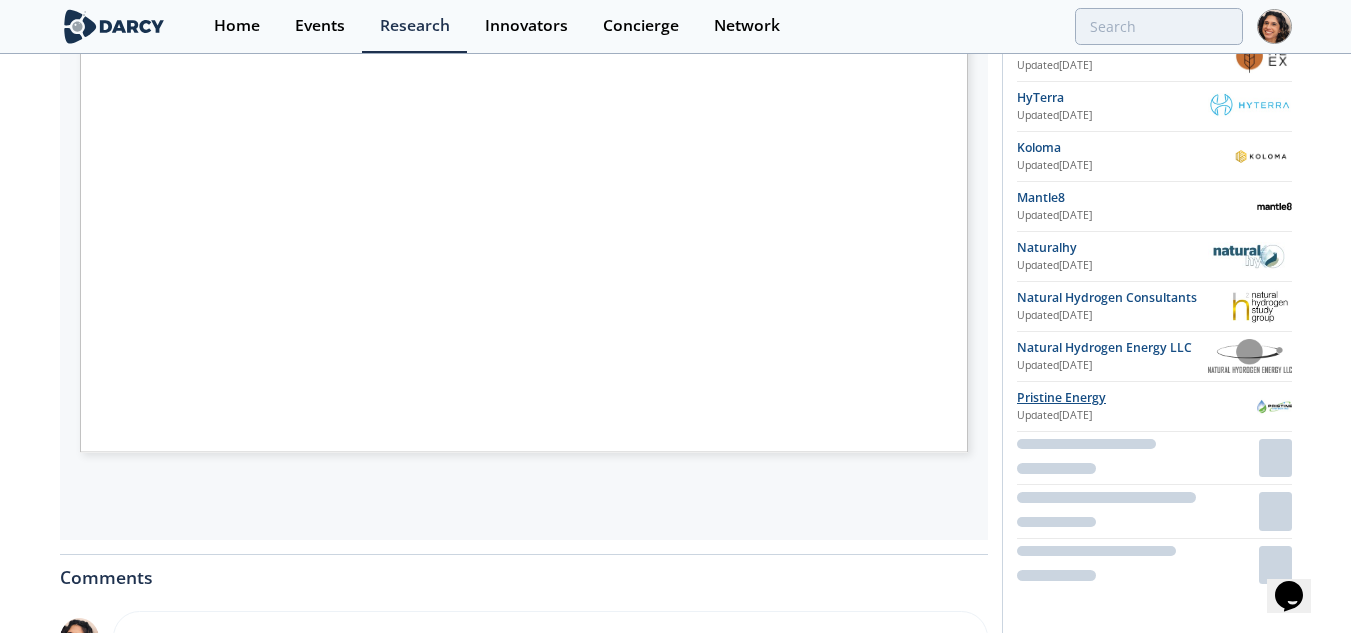 scroll, scrollTop: 899, scrollLeft: 0, axis: vertical 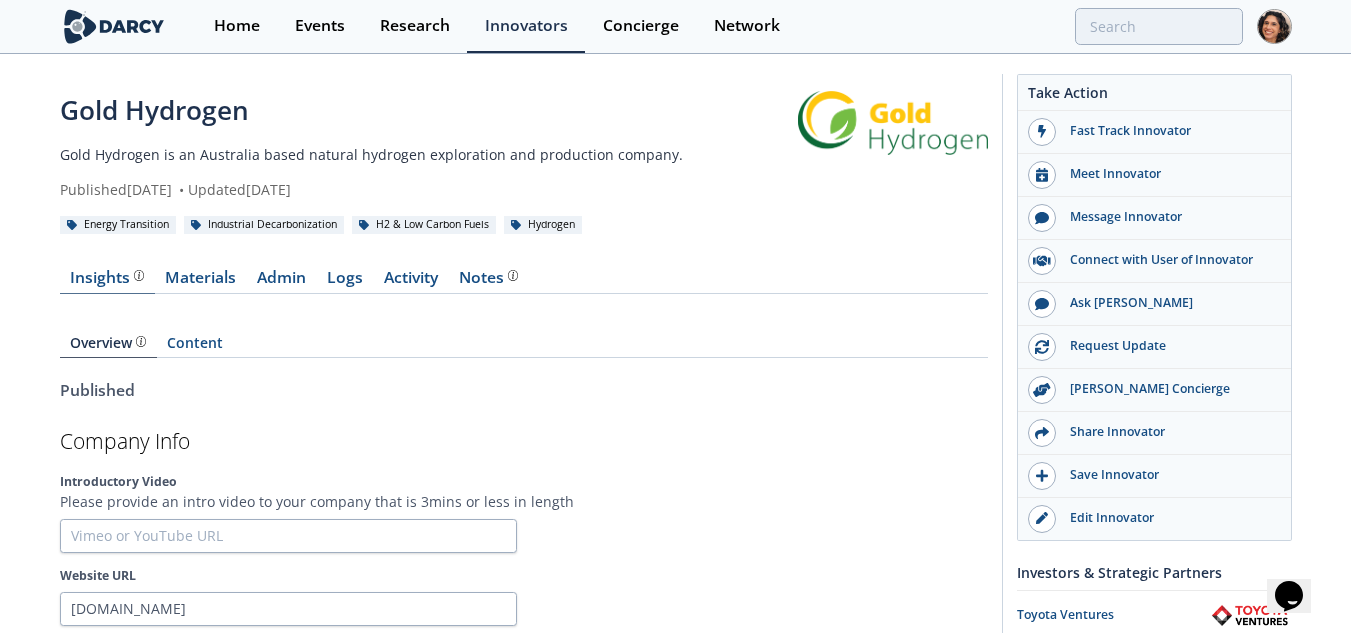 click on "Insights" at bounding box center [107, 278] 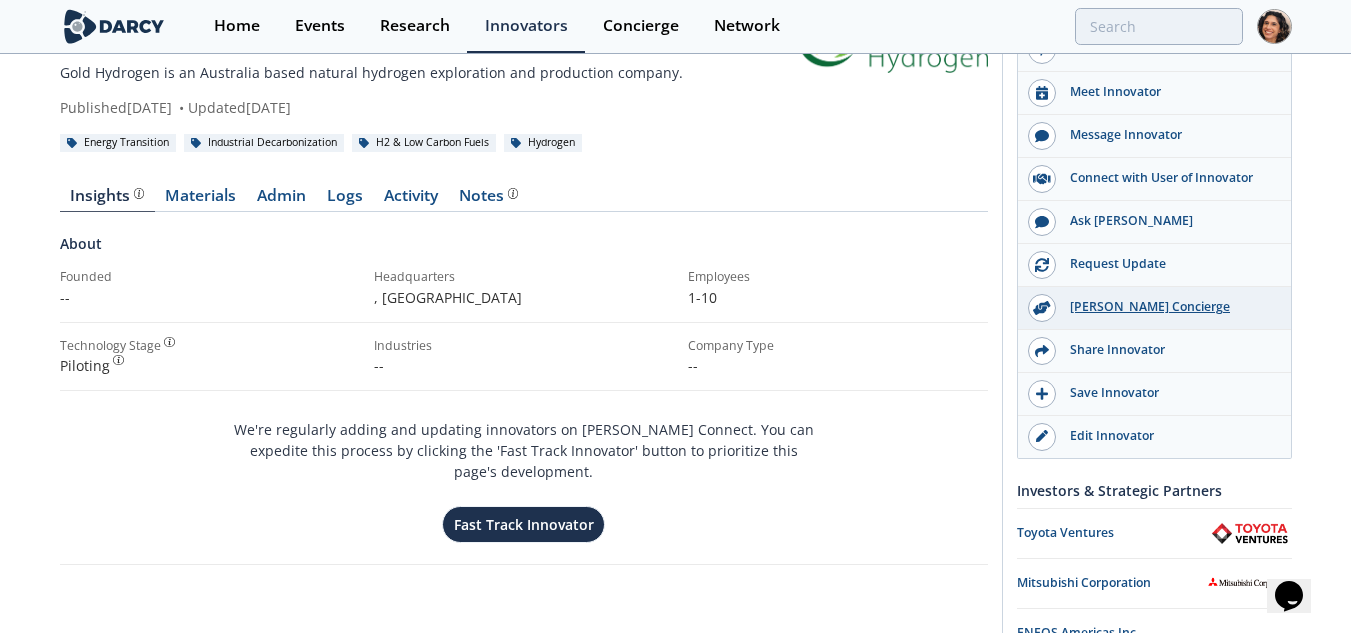scroll, scrollTop: 0, scrollLeft: 0, axis: both 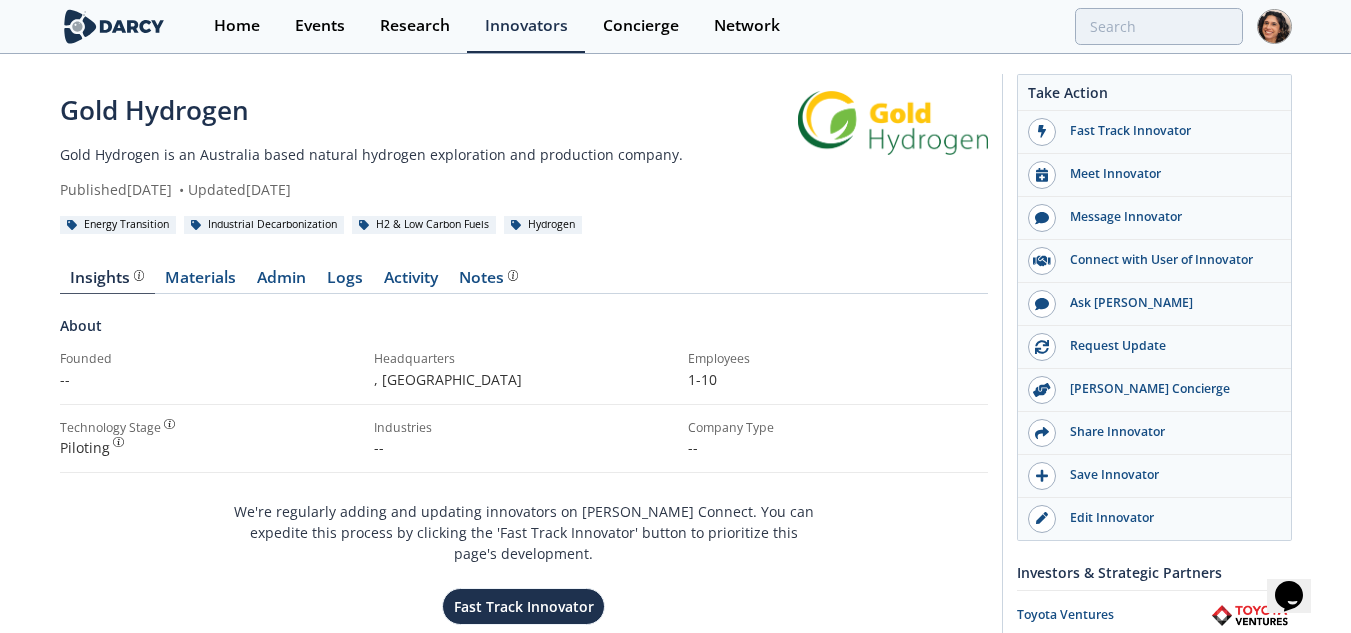 drag, startPoint x: 60, startPoint y: 154, endPoint x: 668, endPoint y: 169, distance: 608.185 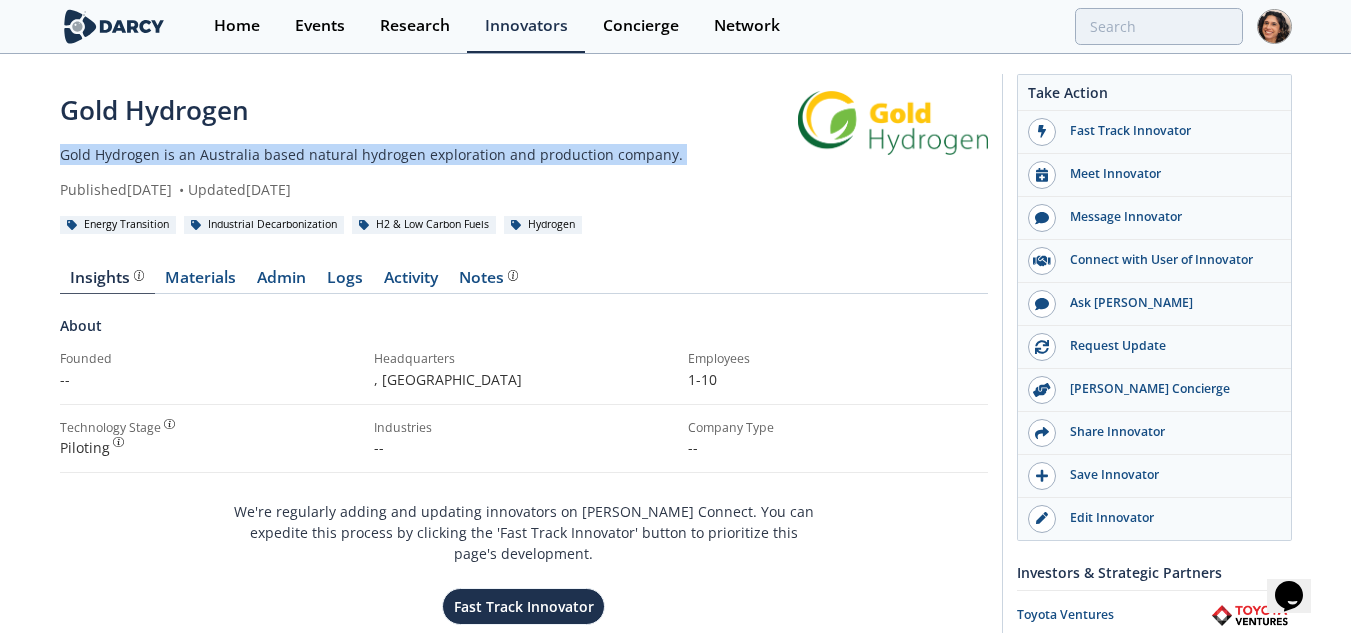 copy on "Gold Hydrogen is an Australia based natural hydrogen exploration and production company." 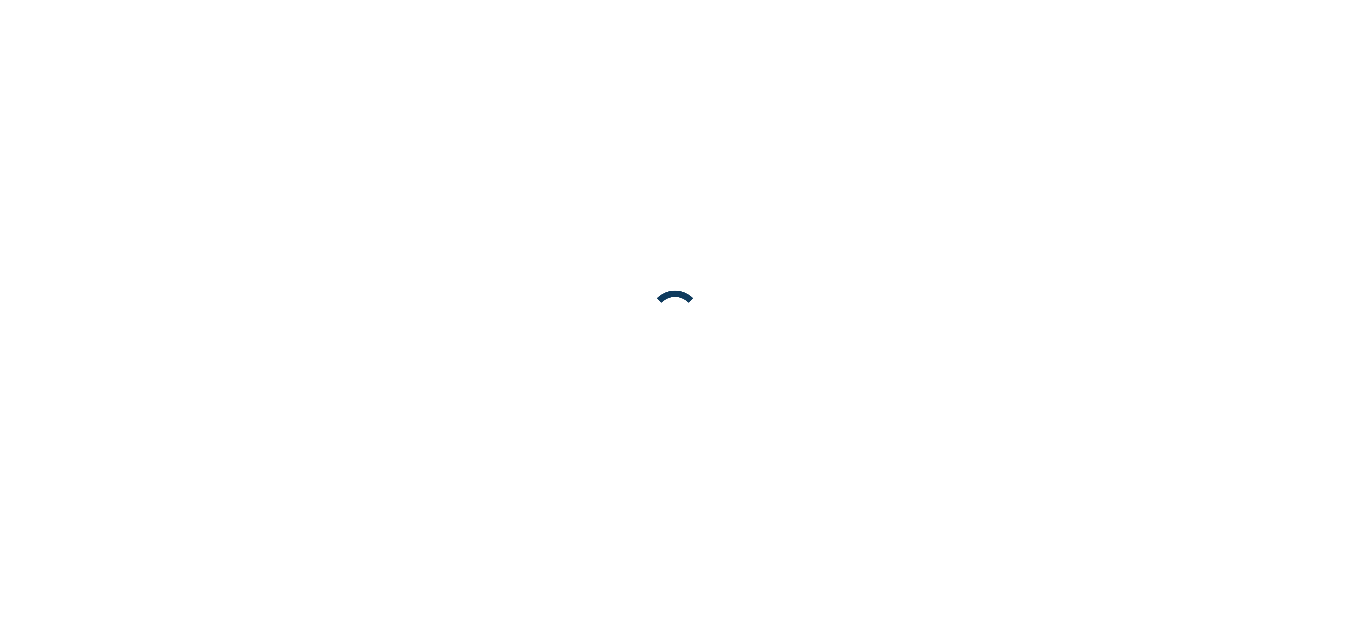 scroll, scrollTop: 0, scrollLeft: 0, axis: both 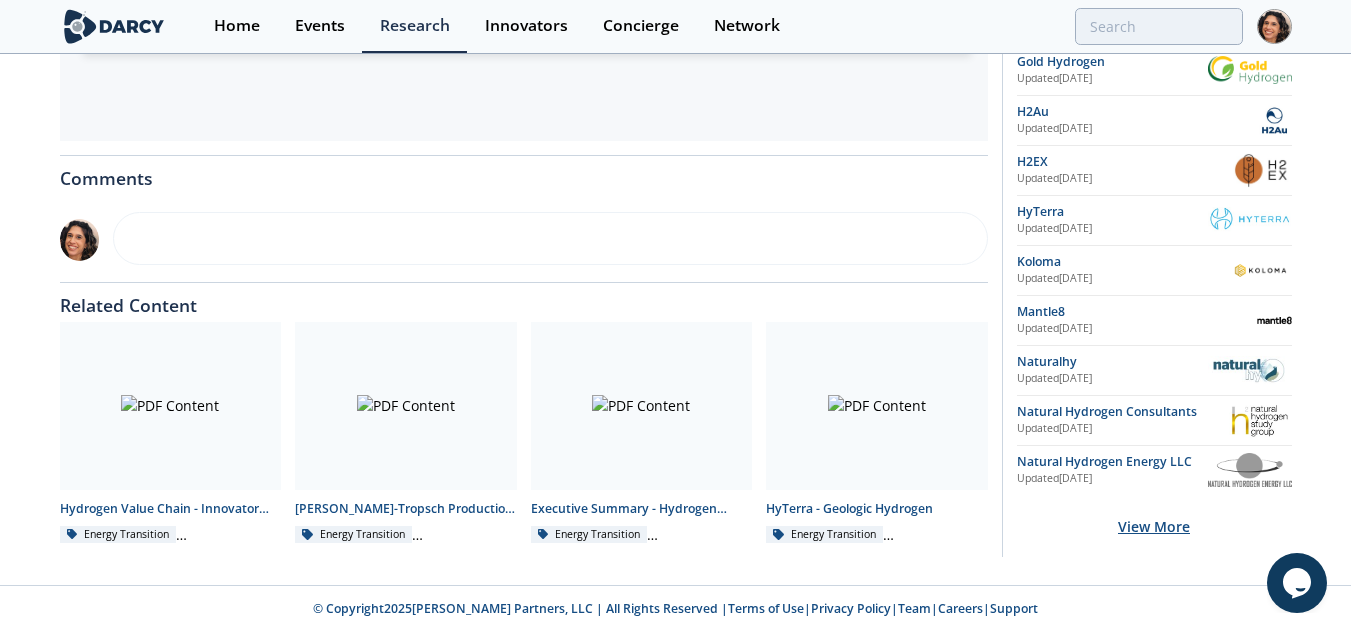 click on "View More" at bounding box center (1154, 526) 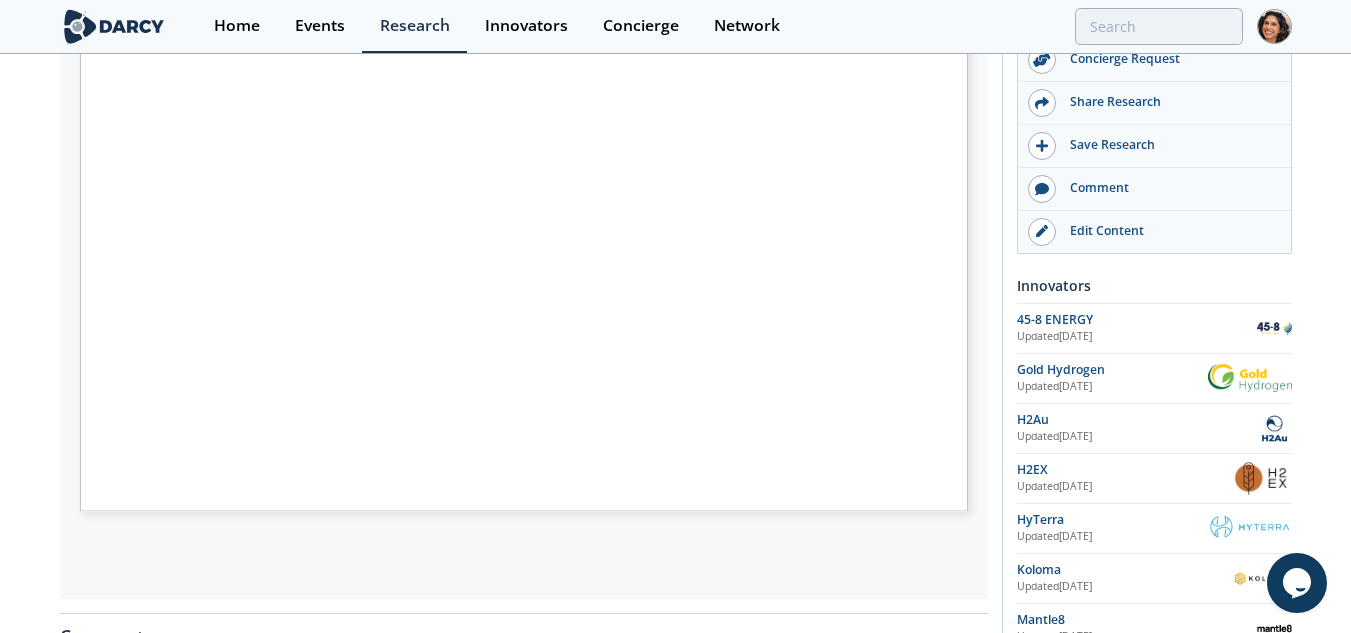 scroll, scrollTop: 399, scrollLeft: 0, axis: vertical 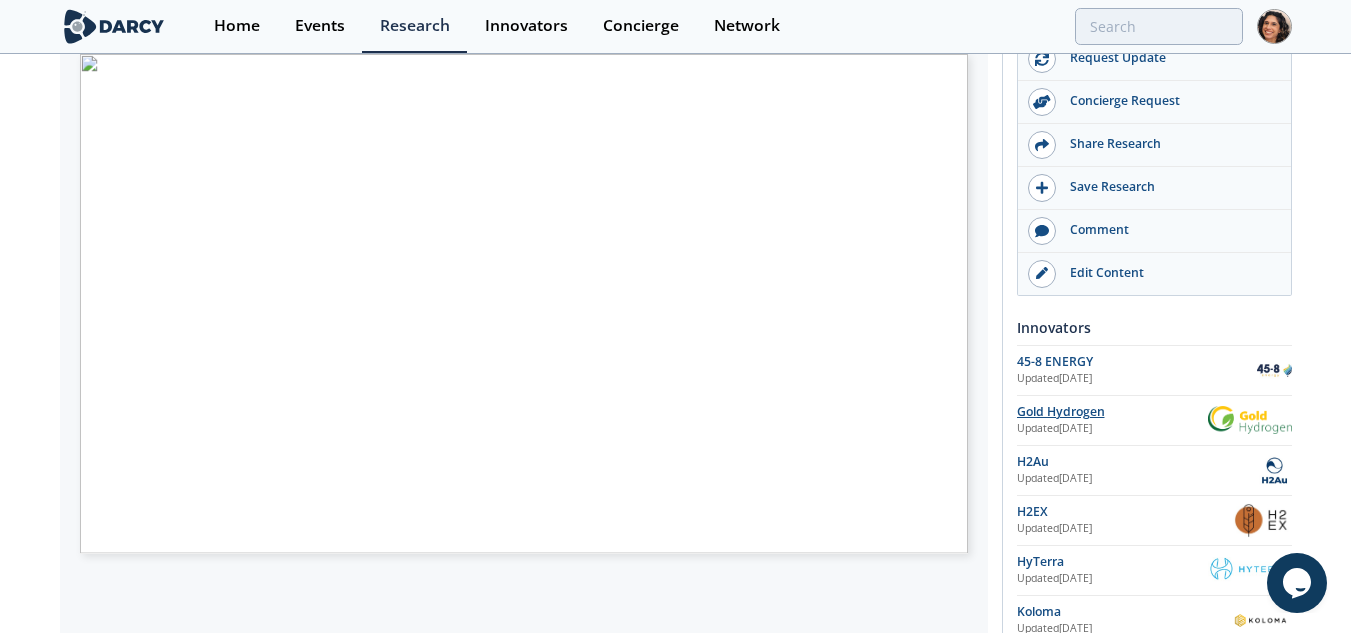 click on "Gold Hydrogen" at bounding box center [1112, 412] 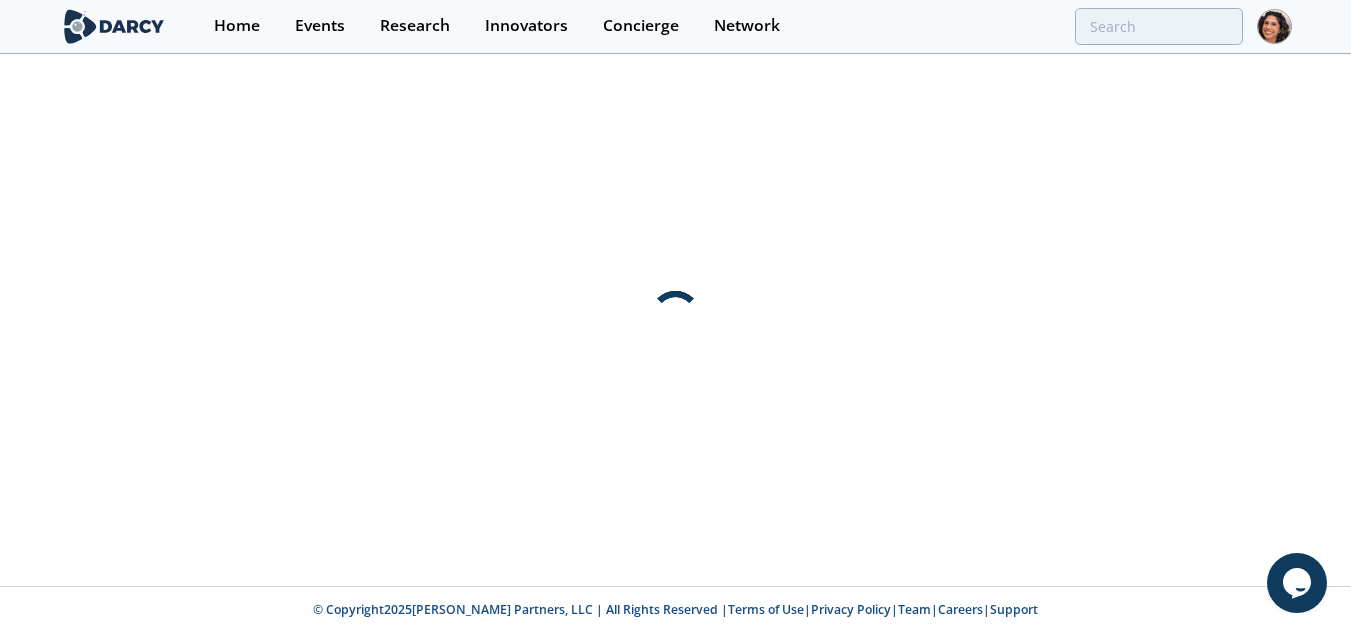 scroll, scrollTop: 0, scrollLeft: 0, axis: both 